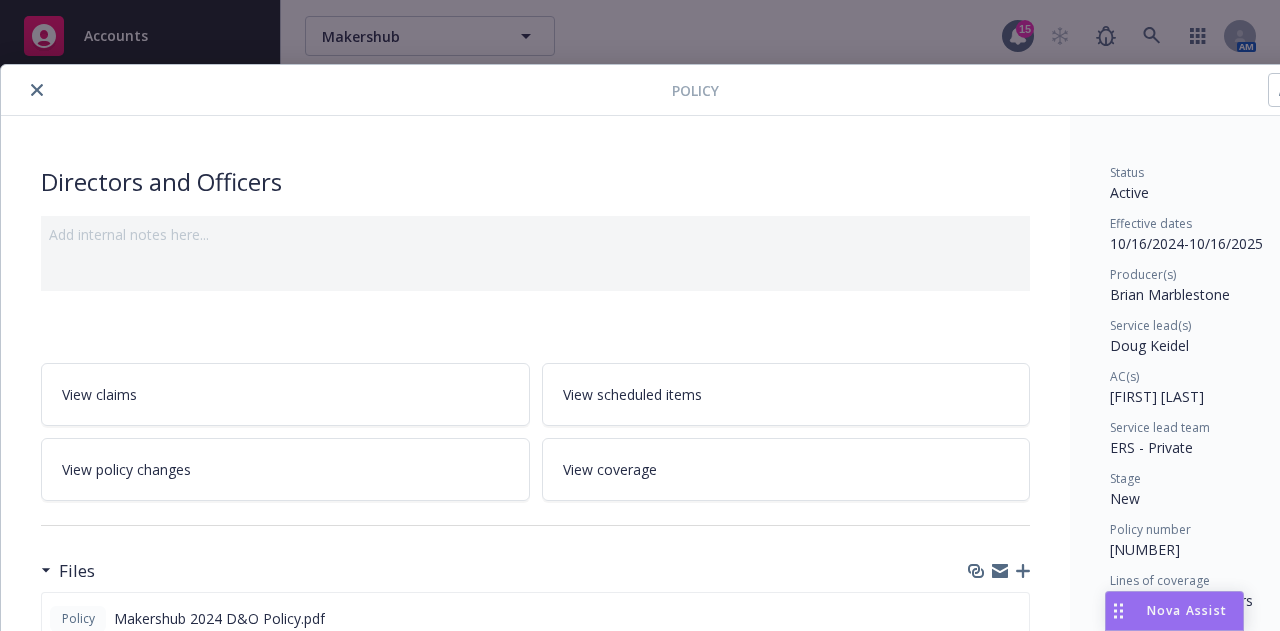 scroll, scrollTop: 0, scrollLeft: 0, axis: both 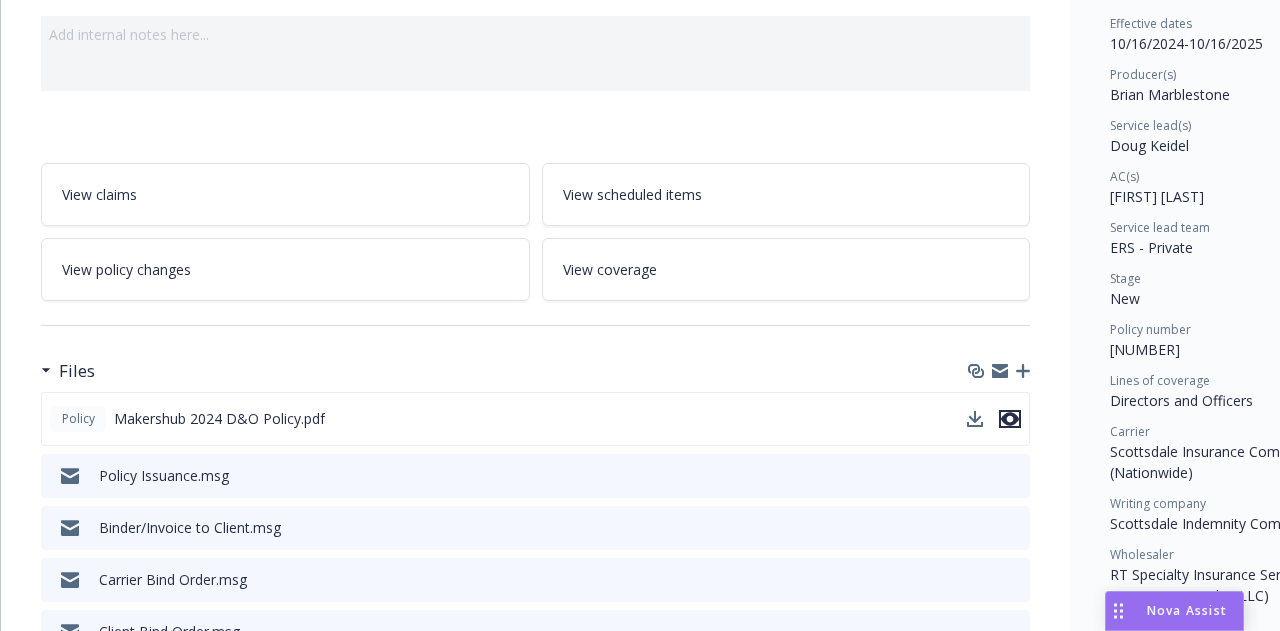 click 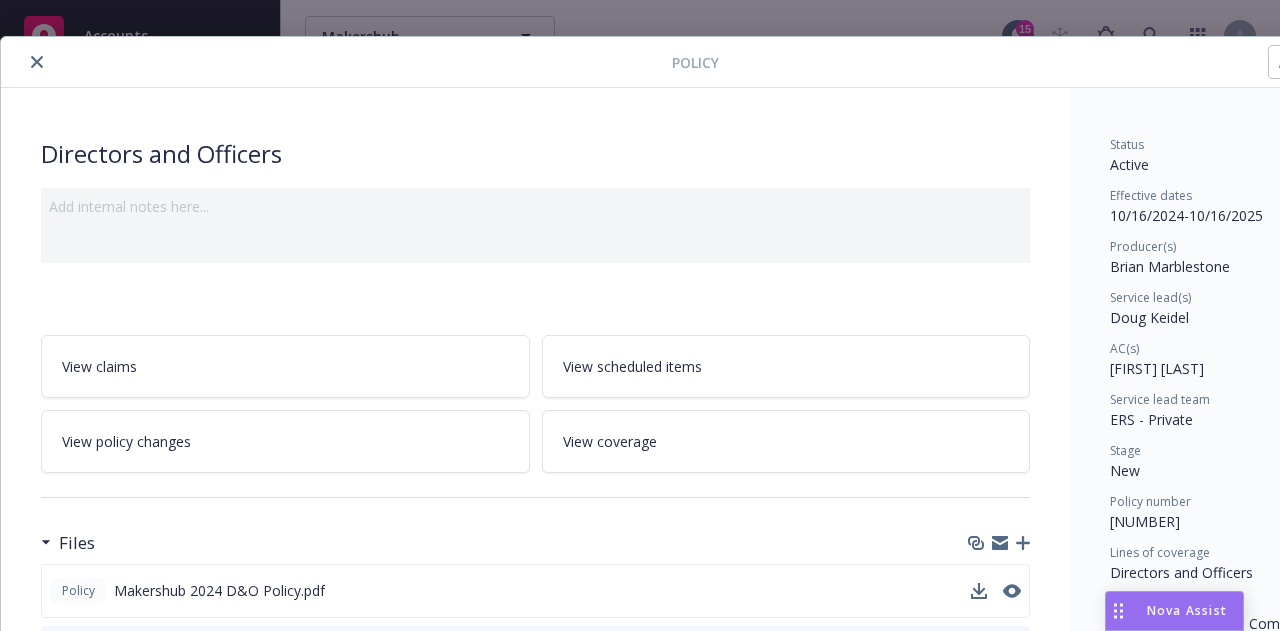 scroll, scrollTop: 0, scrollLeft: 0, axis: both 